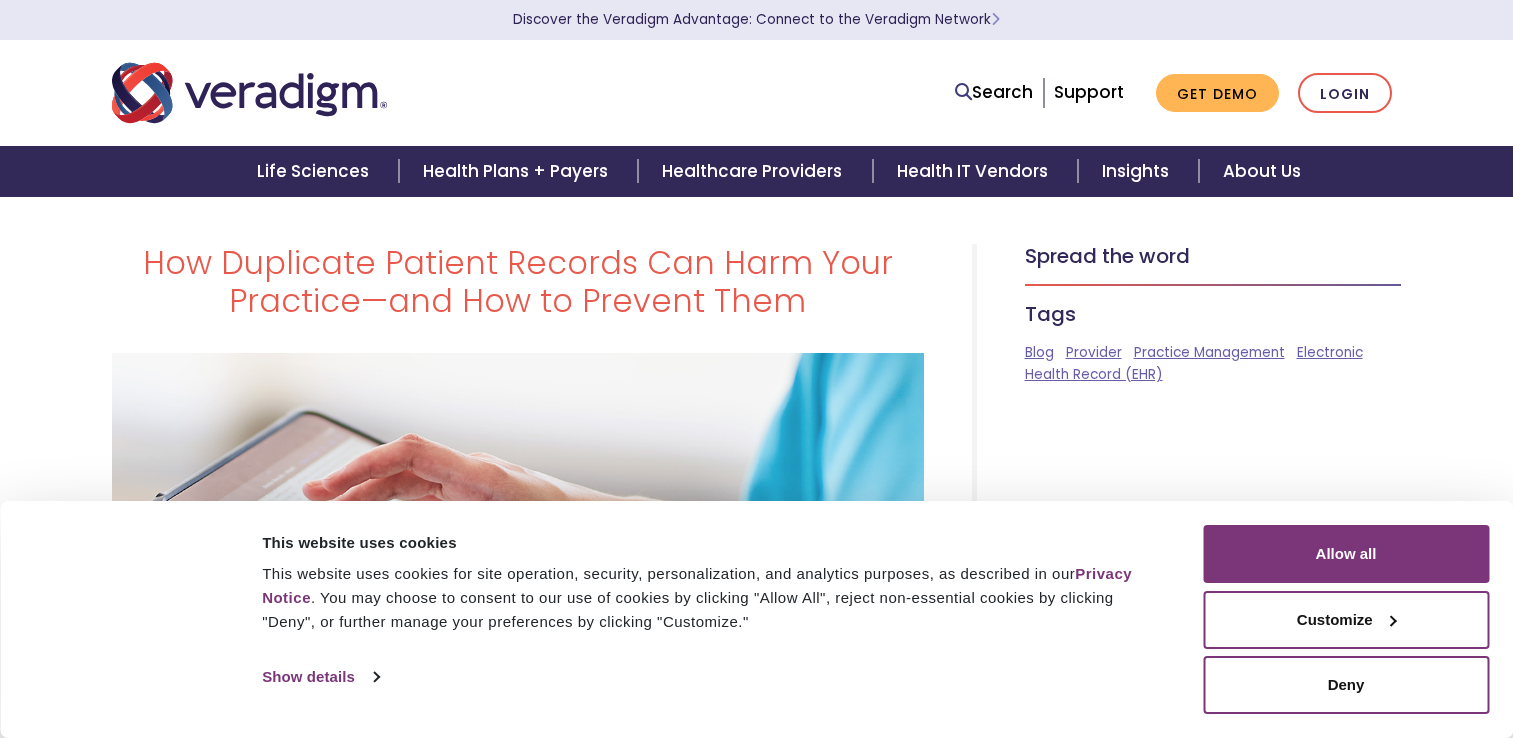 scroll, scrollTop: 0, scrollLeft: 0, axis: both 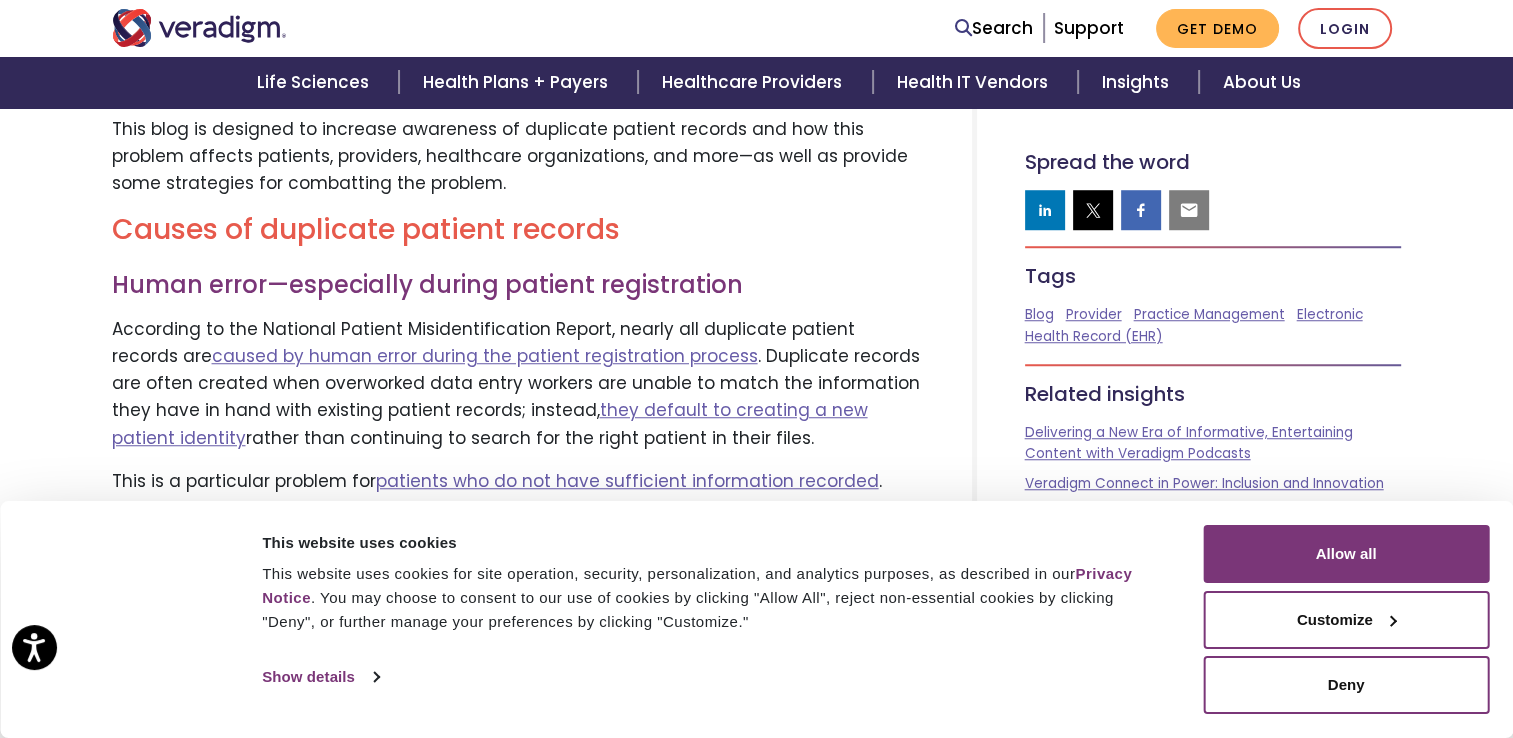 click on "According to the National Patient Misidentification Report, nearly all duplicate patient records are  caused by human error during the patient registration process . Duplicate records are often created when overworked data entry workers are unable to match the information they have in hand with existing patient records; instead,  they default to creating a new patient identity  rather than continuing to search for the right patient in their files." at bounding box center [518, 384] 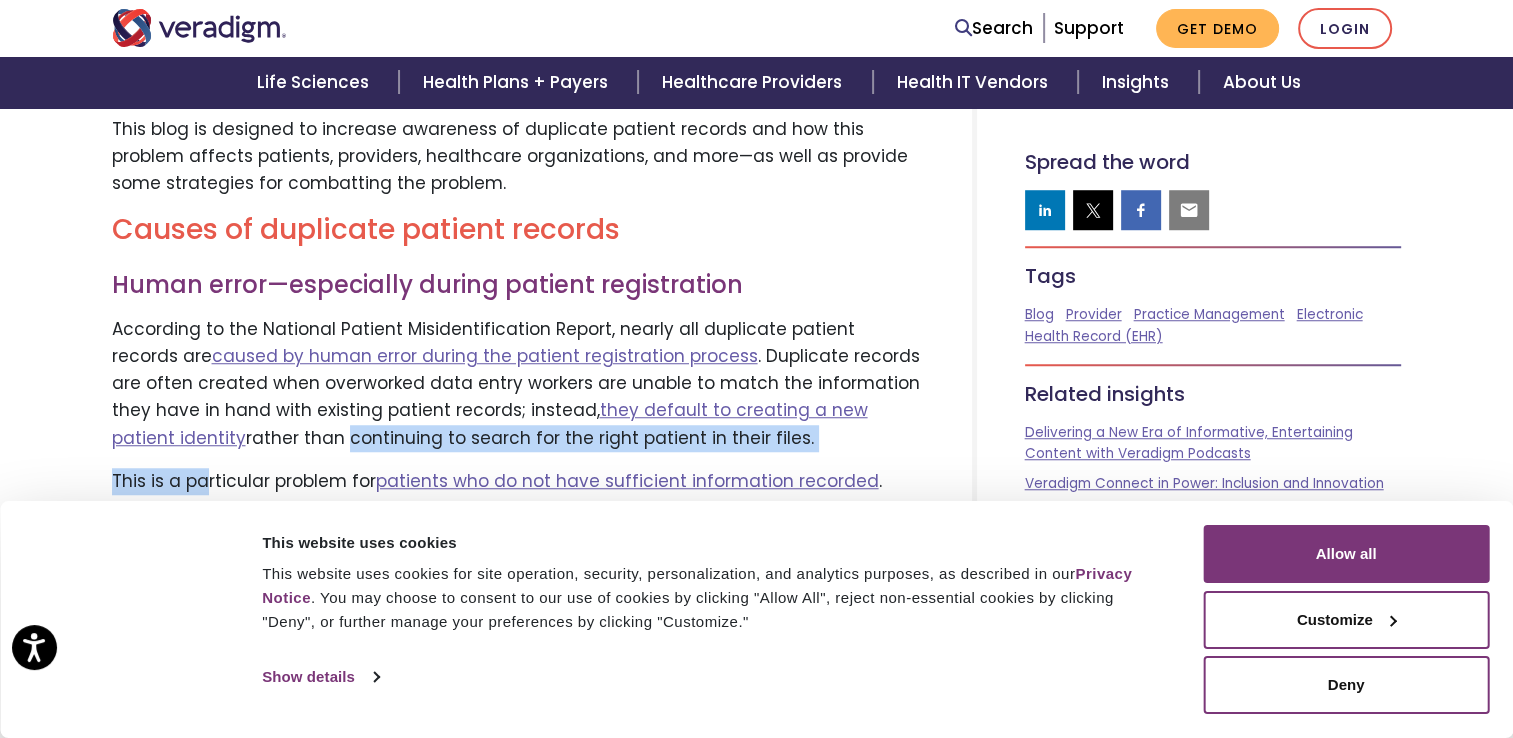 click on "According to the National Patient Misidentification Report, nearly all duplicate patient records are  caused by human error during the patient registration process . Duplicate records are often created when overworked data entry workers are unable to match the information they have in hand with existing patient records; instead,  they default to creating a new patient identity  rather than continuing to search for the right patient in their files." at bounding box center (518, 384) 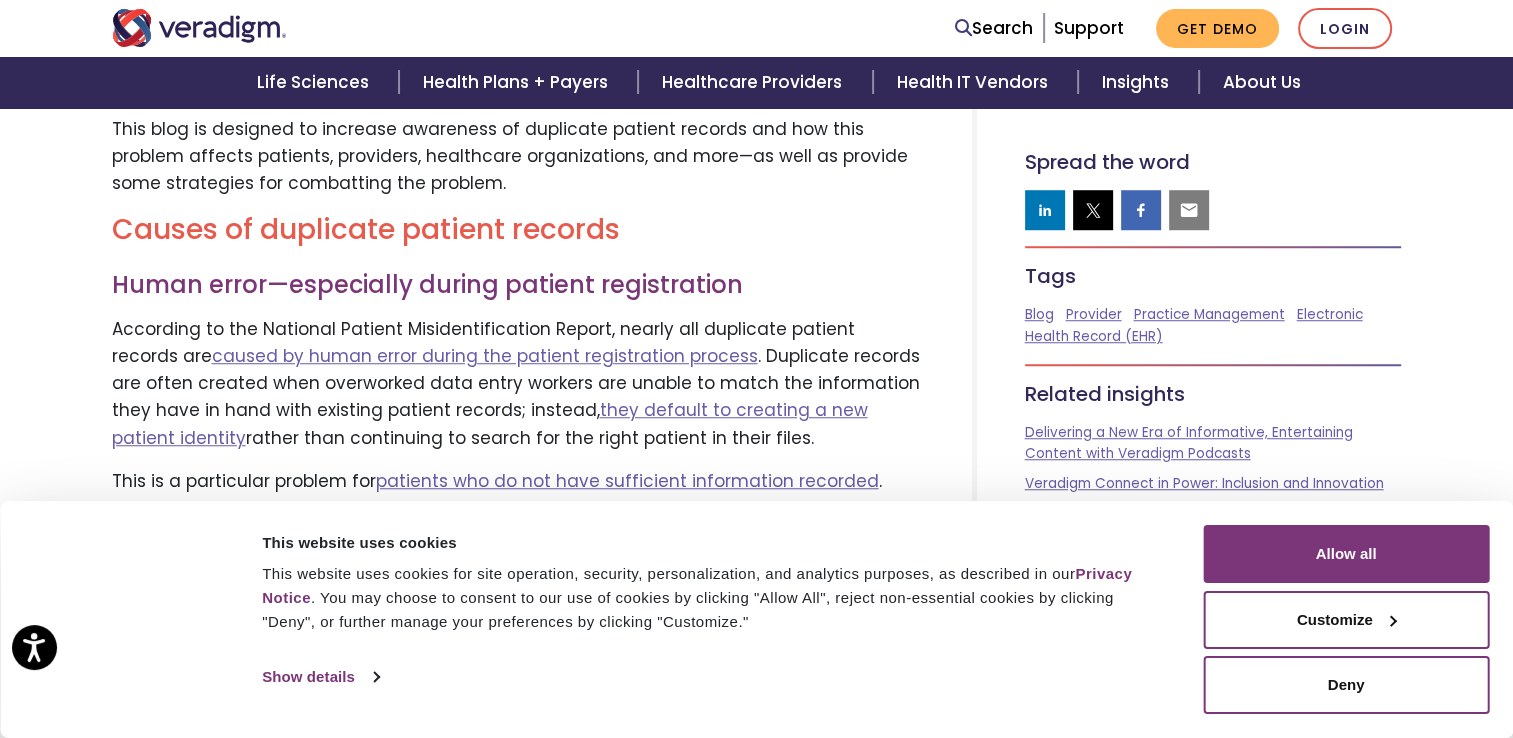 click on "According to the National Patient Misidentification Report, nearly all duplicate patient records are  caused by human error during the patient registration process . Duplicate records are often created when overworked data entry workers are unable to match the information they have in hand with existing patient records; instead,  they default to creating a new patient identity  rather than continuing to search for the right patient in their files." at bounding box center [518, 384] 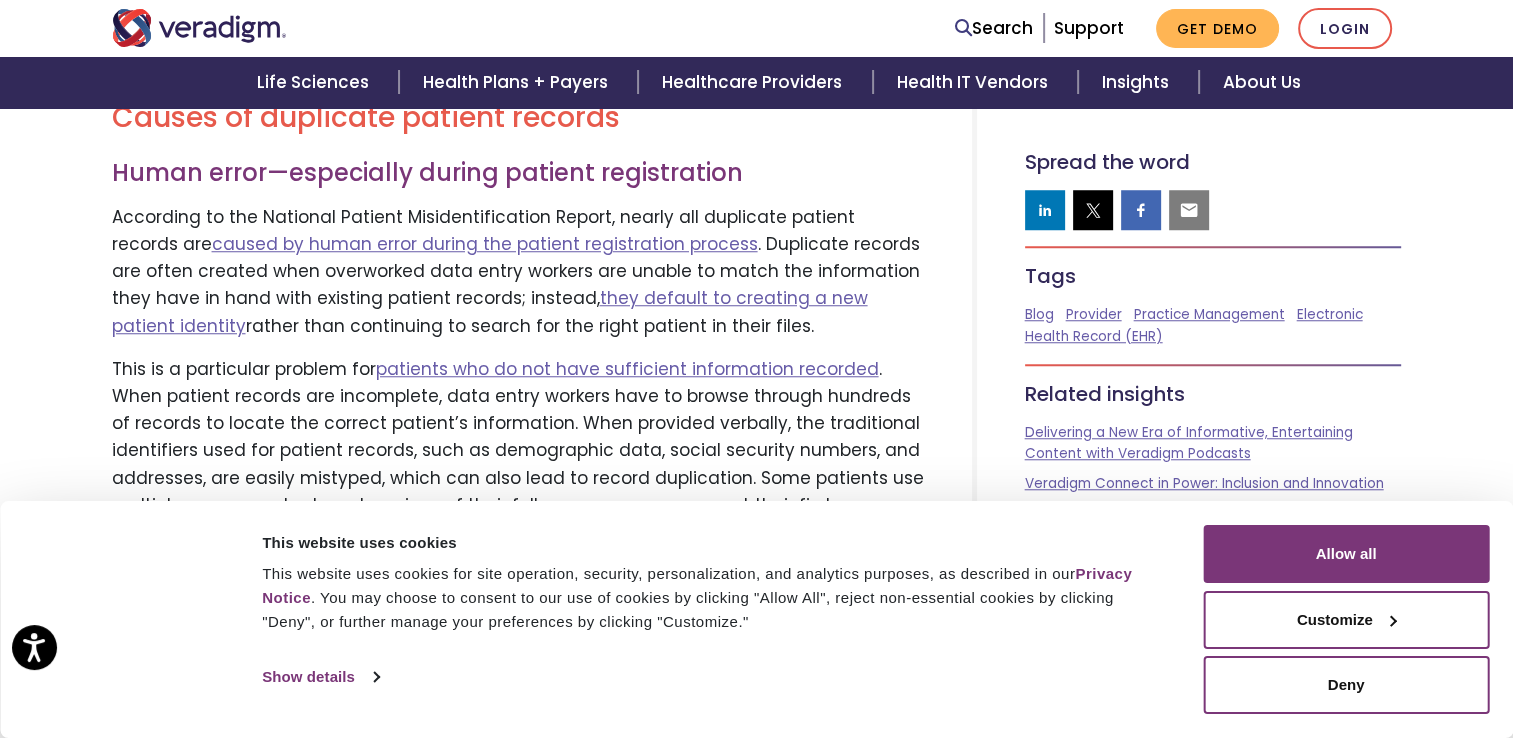 scroll, scrollTop: 1654, scrollLeft: 0, axis: vertical 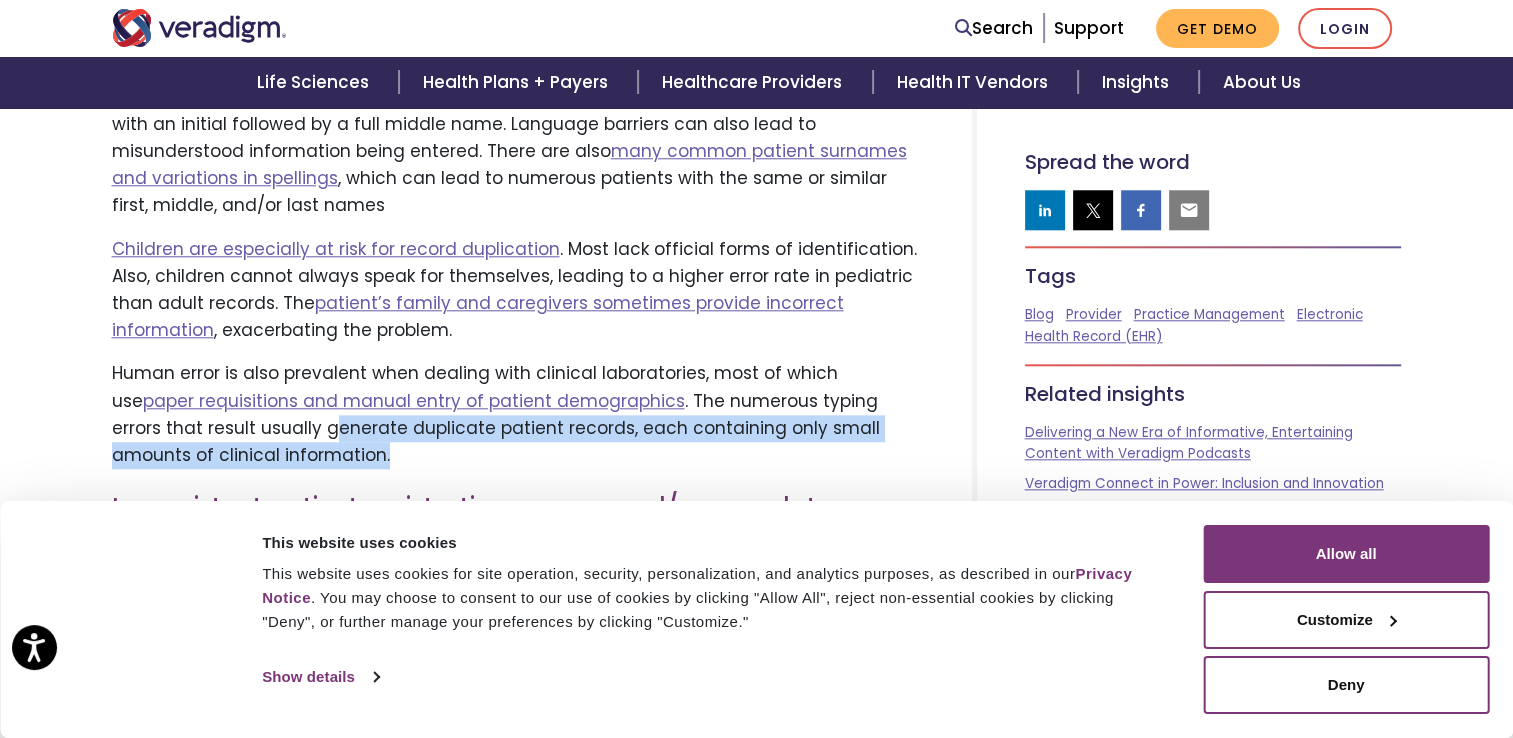 drag, startPoint x: 213, startPoint y: 429, endPoint x: 172, endPoint y: 361, distance: 79.40403 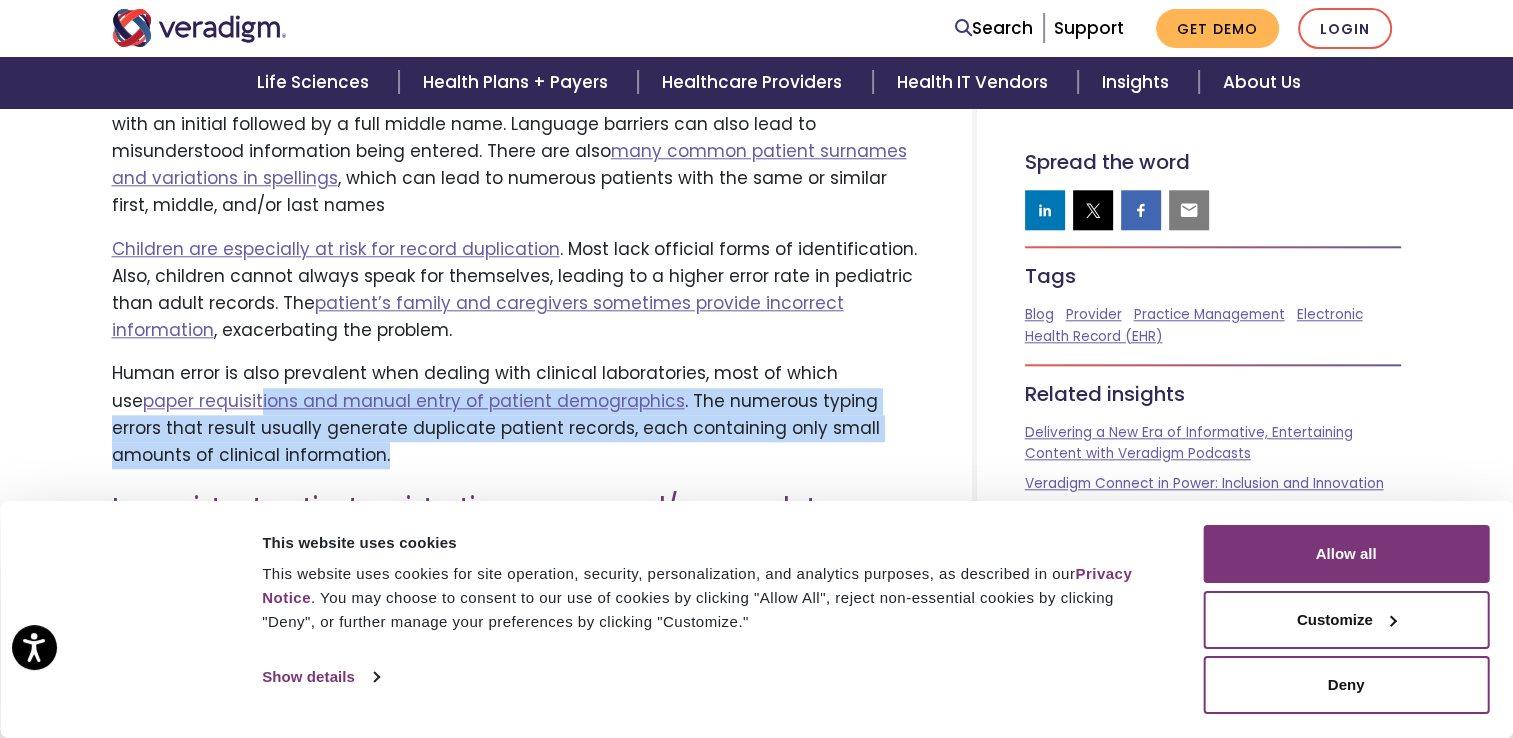 click on "Human error is also prevalent when dealing with clinical laboratories, most of which use  paper requisitions and manual entry of patient demographics . The numerous typing errors that result usually generate duplicate patient records, each containing only small amounts of clinical information." at bounding box center [518, 414] 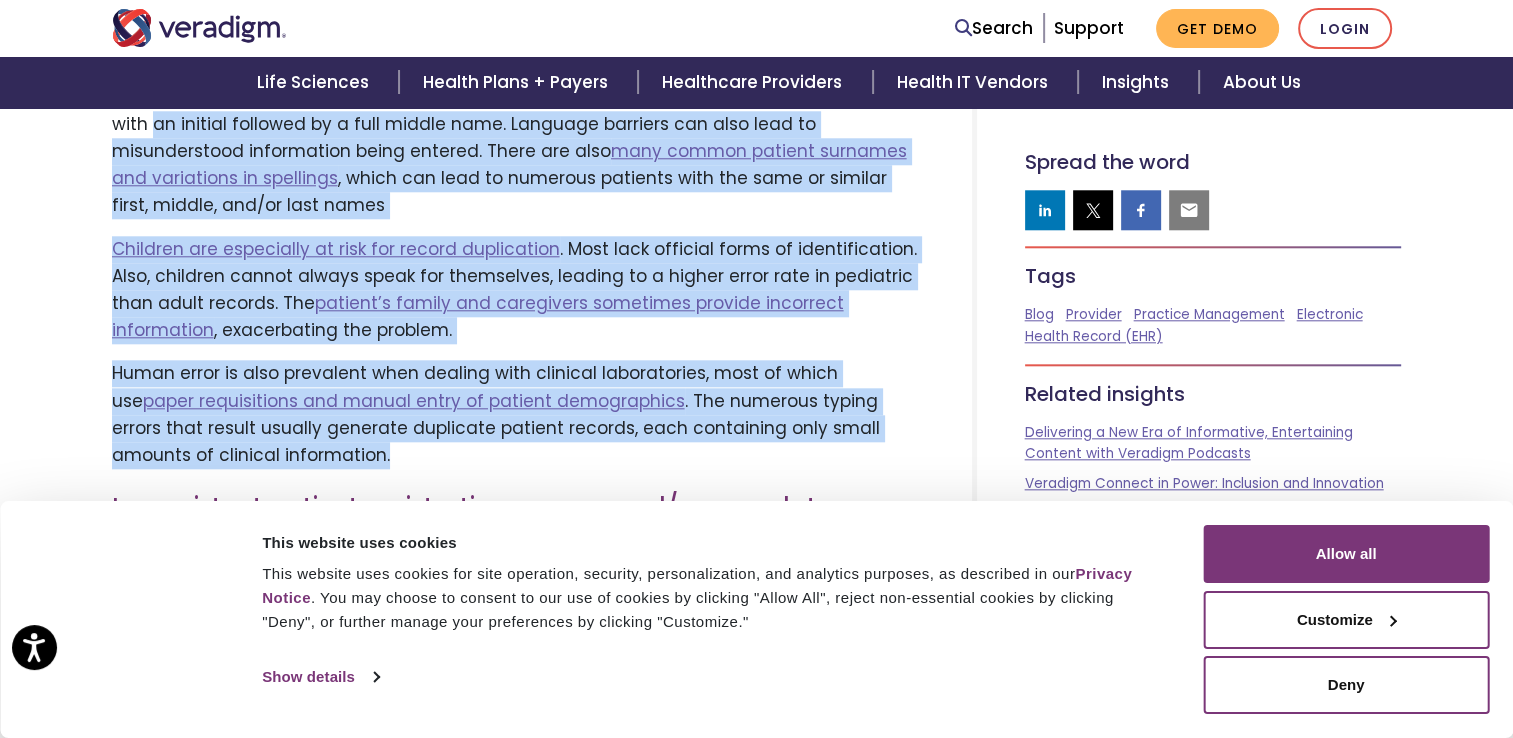 drag, startPoint x: 215, startPoint y: 430, endPoint x: 107, endPoint y: 110, distance: 337.7336 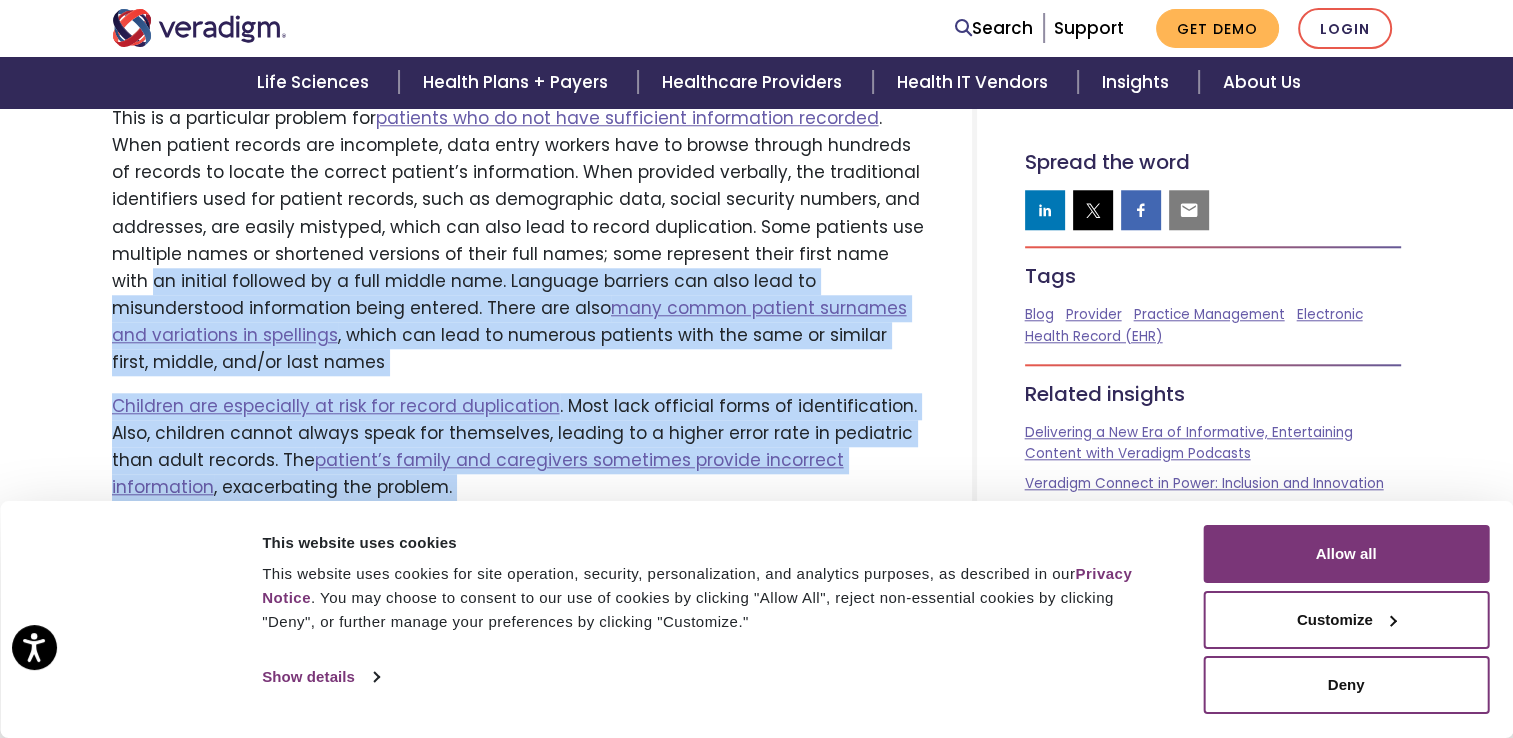 scroll, scrollTop: 1816, scrollLeft: 0, axis: vertical 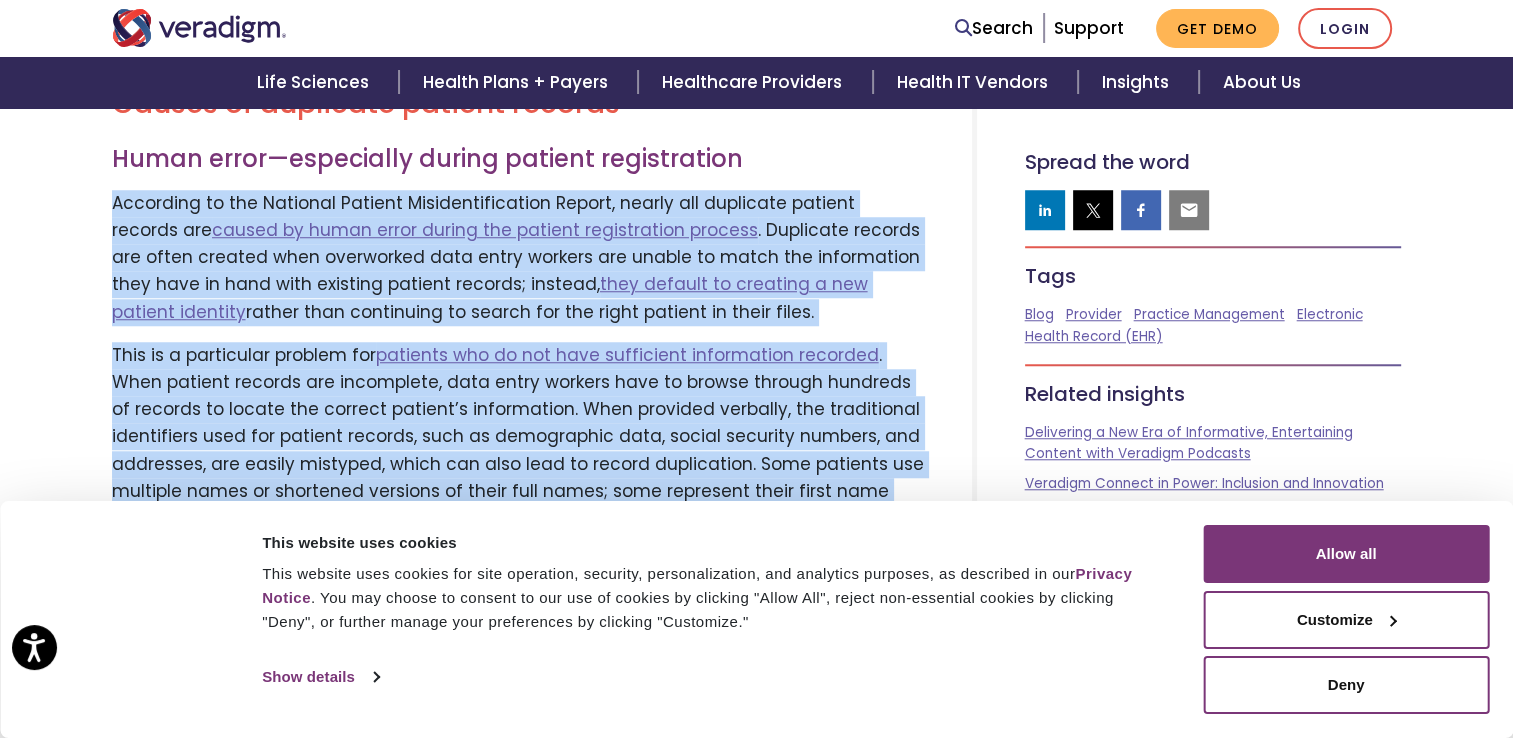 drag, startPoint x: 113, startPoint y: 178, endPoint x: 780, endPoint y: 502, distance: 741.5288 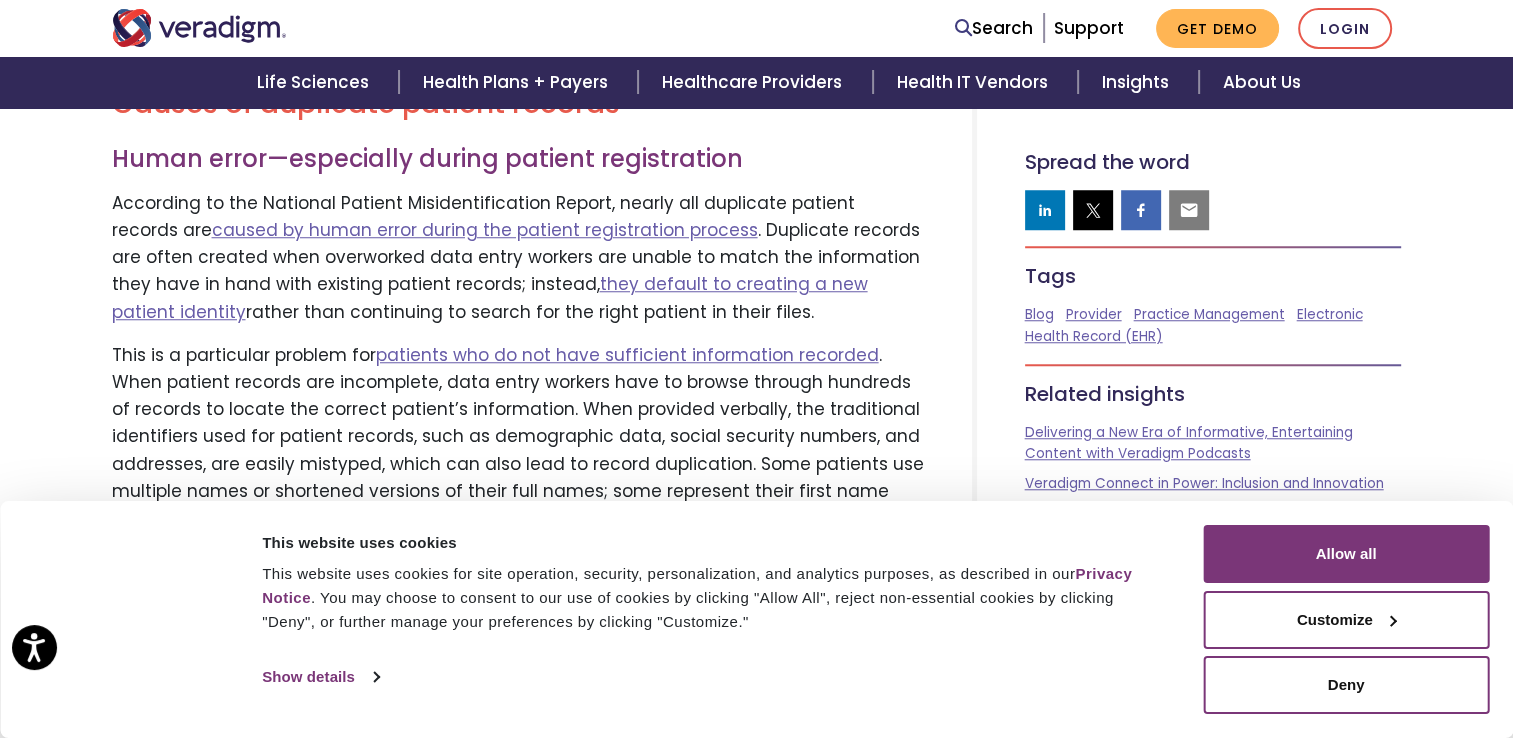 click on "This is a particular problem for  patients who do not have sufficient information recorded . When patient records are incomplete, data entry workers have to browse through hundreds of records to locate the correct patient’s information. When provided verbally, the traditional identifiers used for patient records, such as demographic data, social security numbers, and addresses, are easily mistyped, which can also lead to record duplication. Some patients use multiple names or shortened versions of their full names; some represent their first name with an initial followed by a full middle name. Language barriers can also lead to misunderstood information being entered.  There are also  many common patient surnames and variations in spellings , which can lead to numerous patients with the same or similar first, middle, and/or last names" at bounding box center (518, 478) 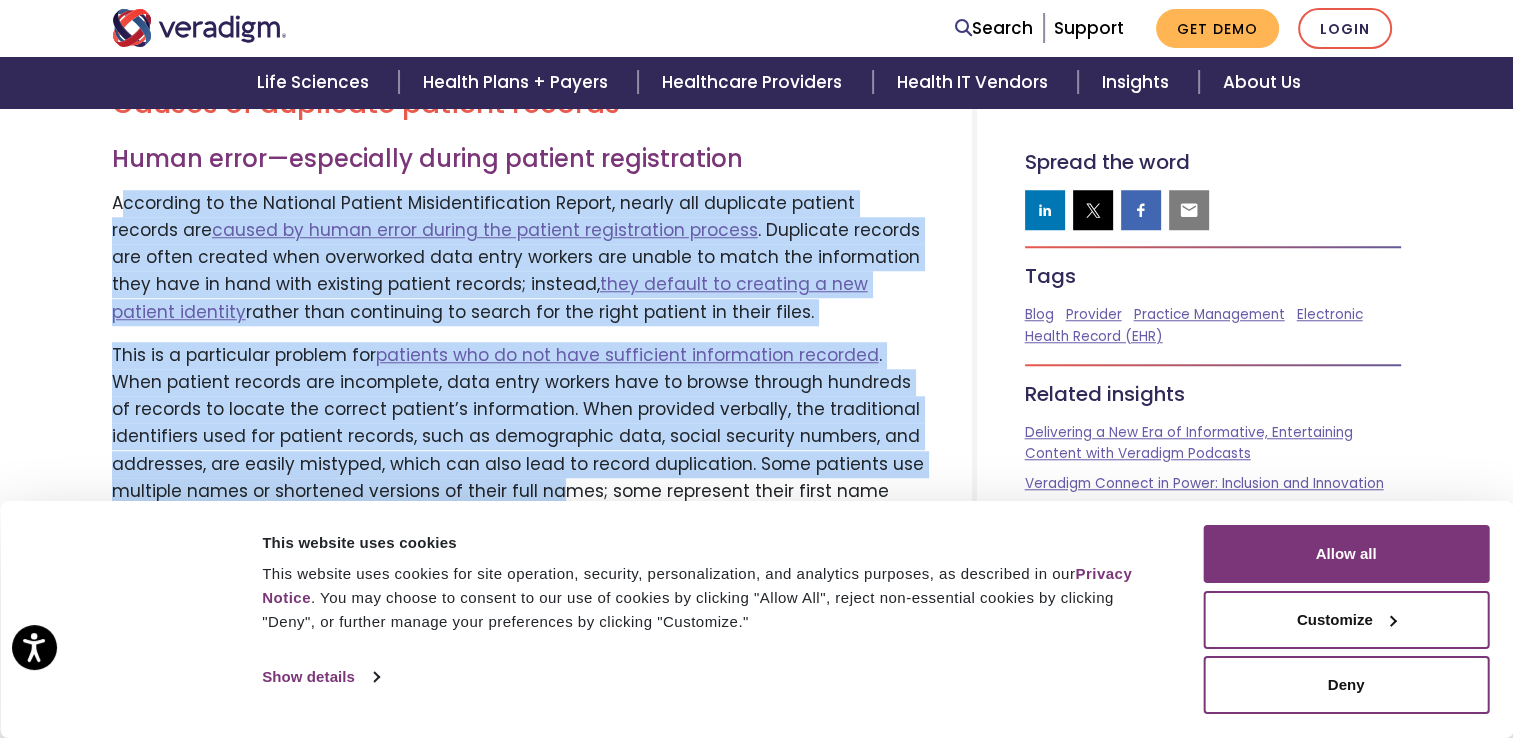 drag, startPoint x: 205, startPoint y: 238, endPoint x: 281, endPoint y: 286, distance: 89.88882 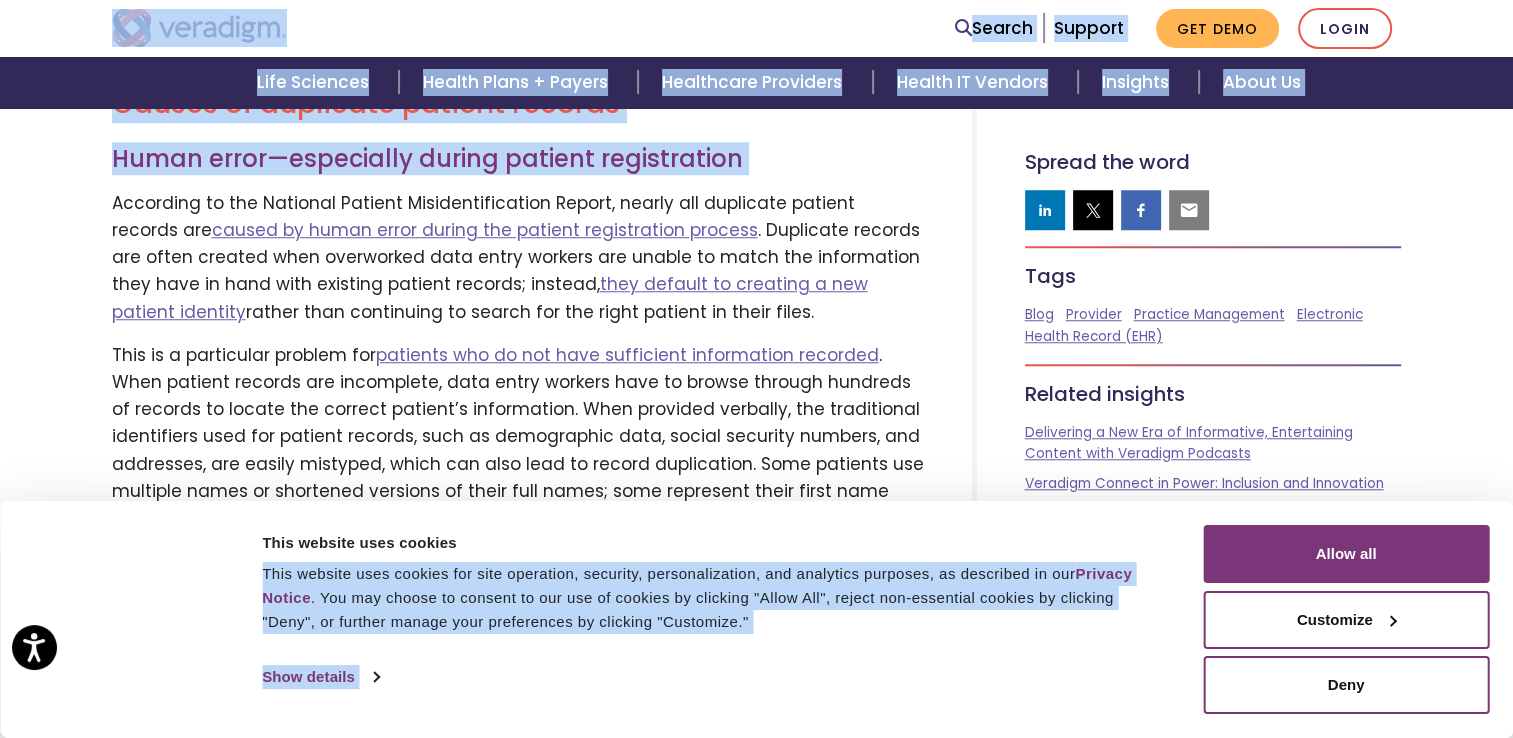 drag, startPoint x: 112, startPoint y: 171, endPoint x: 848, endPoint y: 510, distance: 810.3191 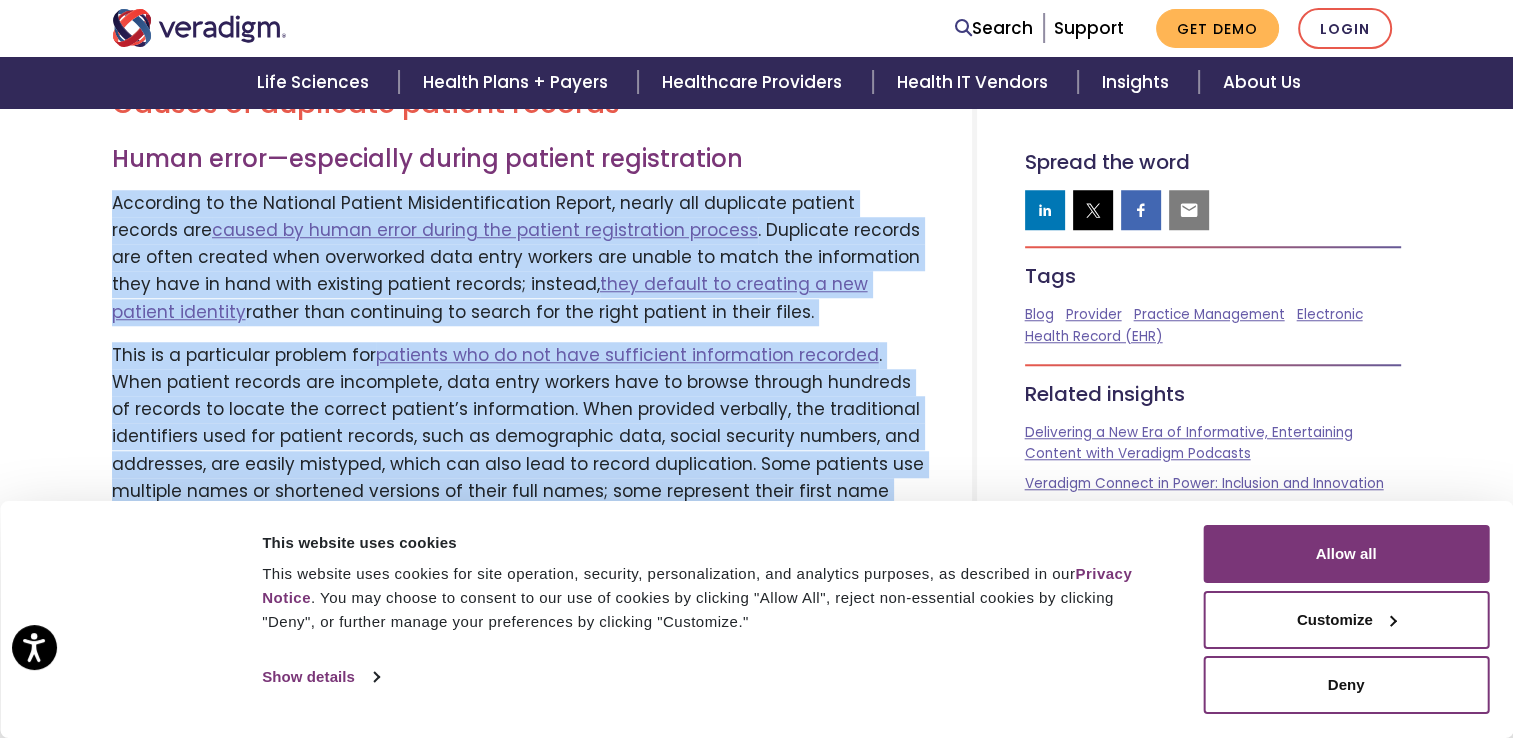 drag, startPoint x: 113, startPoint y: 170, endPoint x: 934, endPoint y: 499, distance: 884.46704 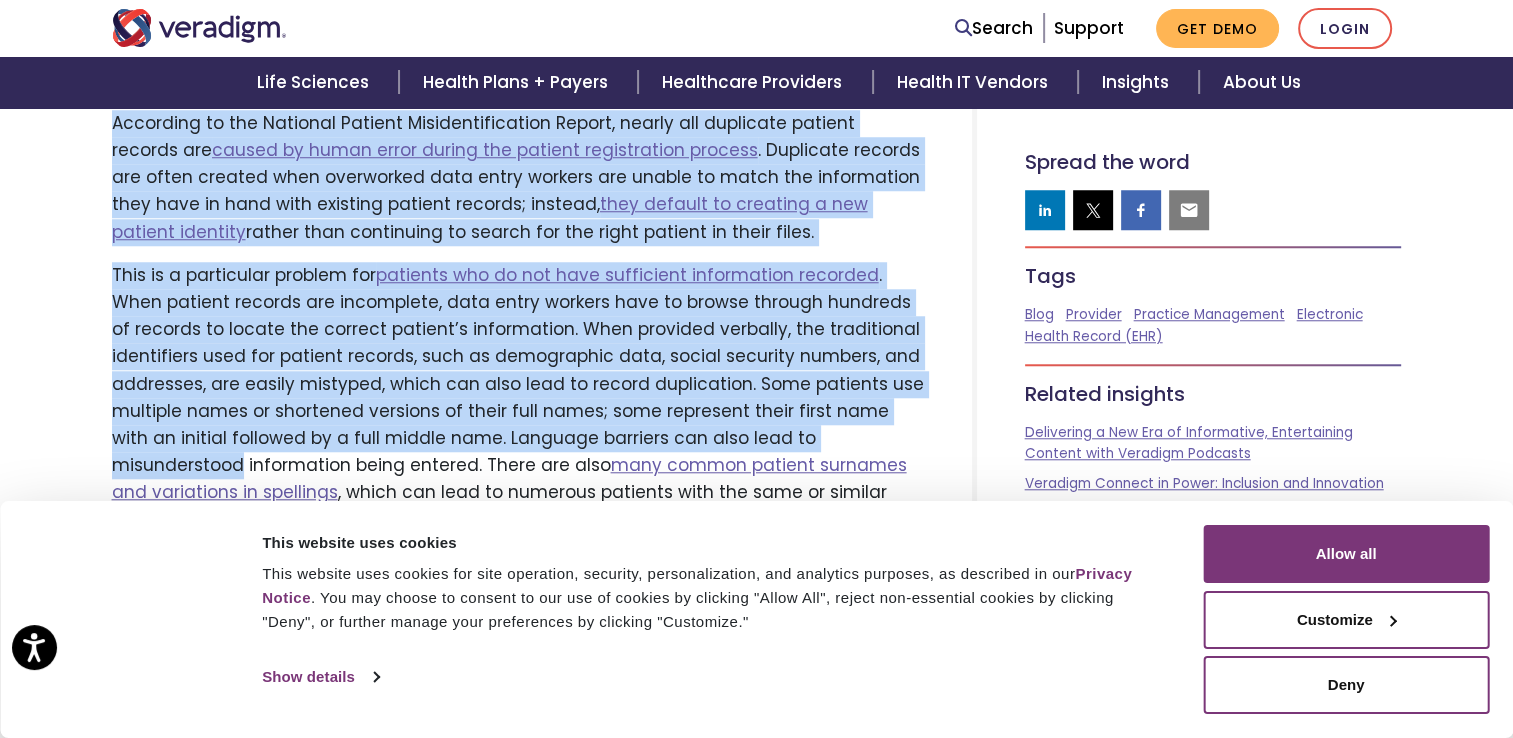 scroll, scrollTop: 1784, scrollLeft: 0, axis: vertical 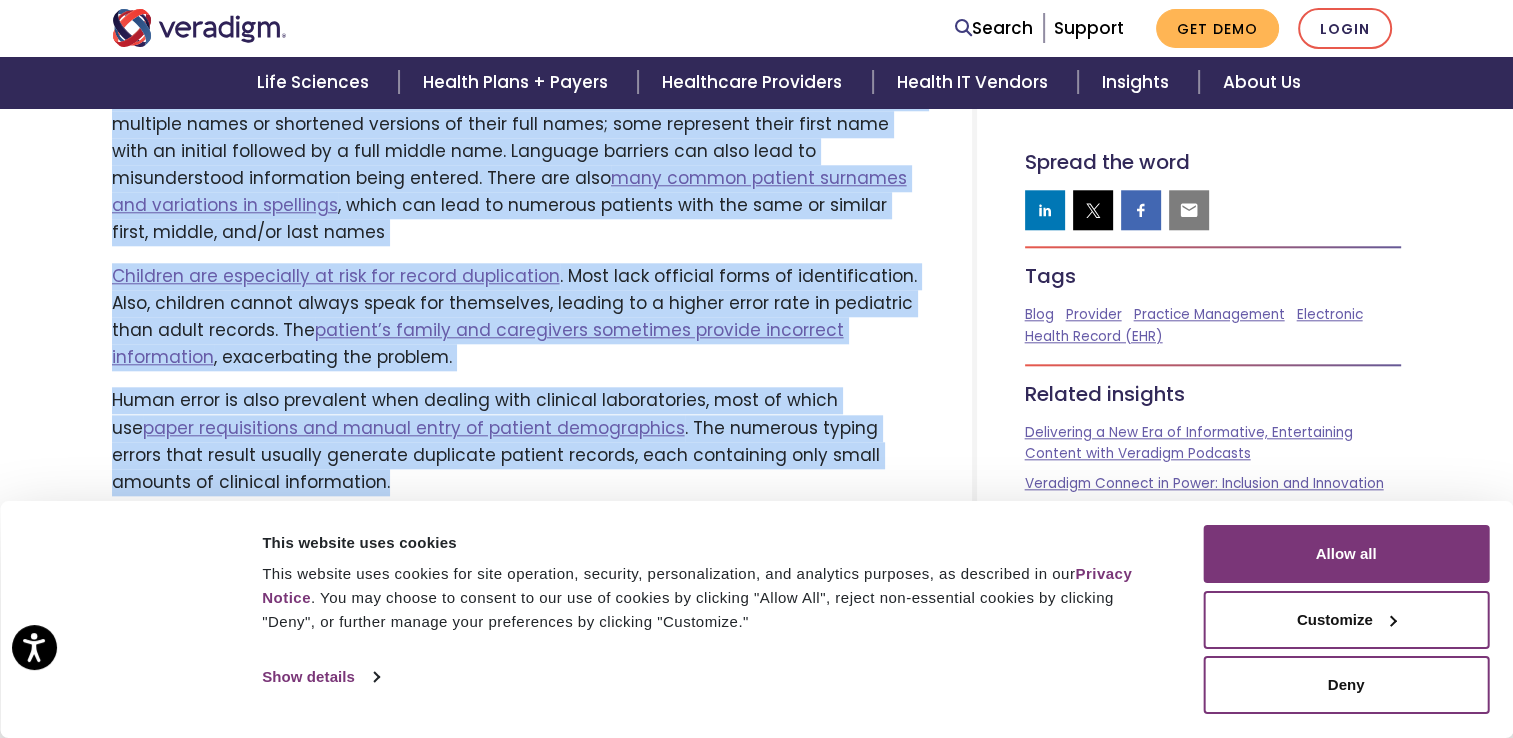 click on "How Duplicate Patient Records Can Harm Your Practice—and How to Prevent Them
.
surprisingly prevalent" at bounding box center (756, 1836) 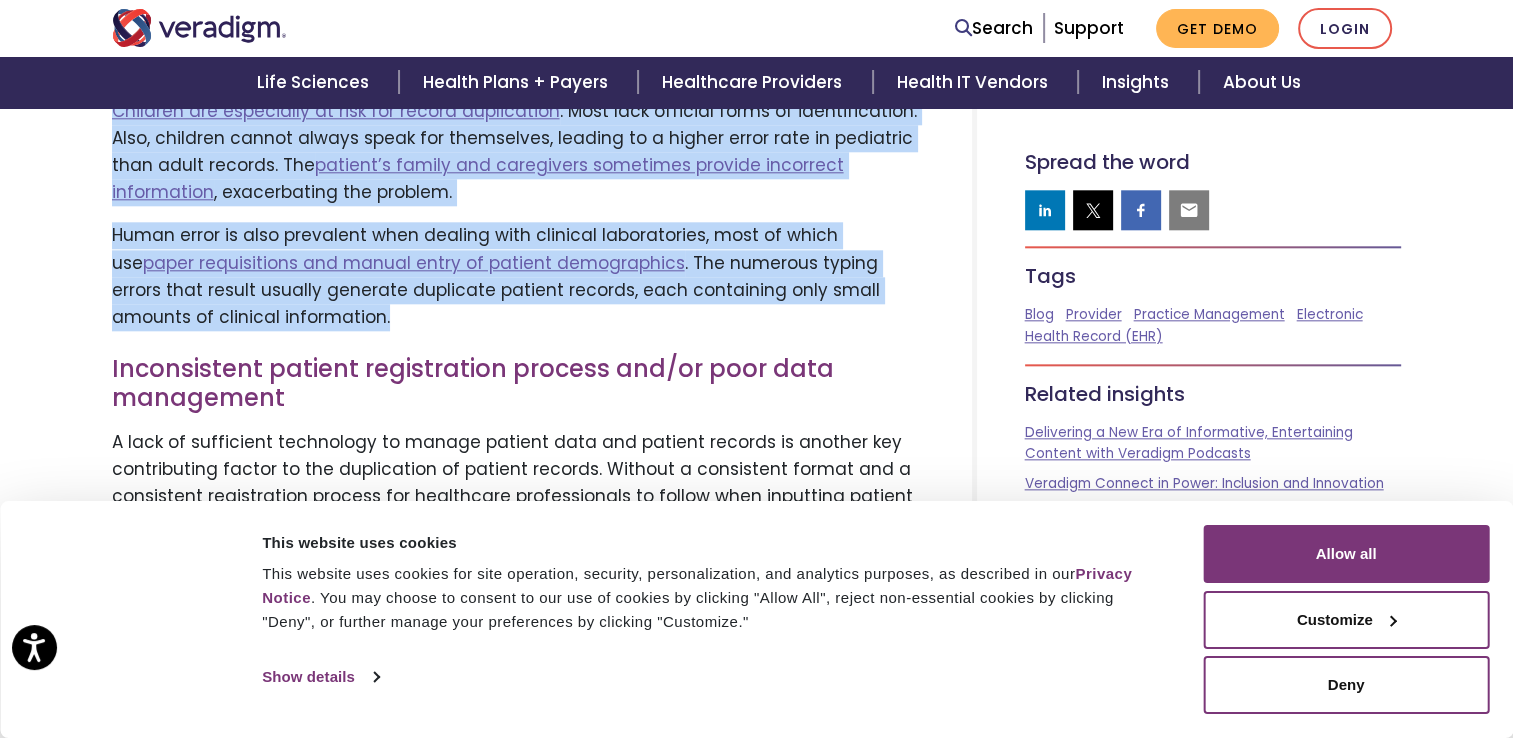 scroll, scrollTop: 2173, scrollLeft: 0, axis: vertical 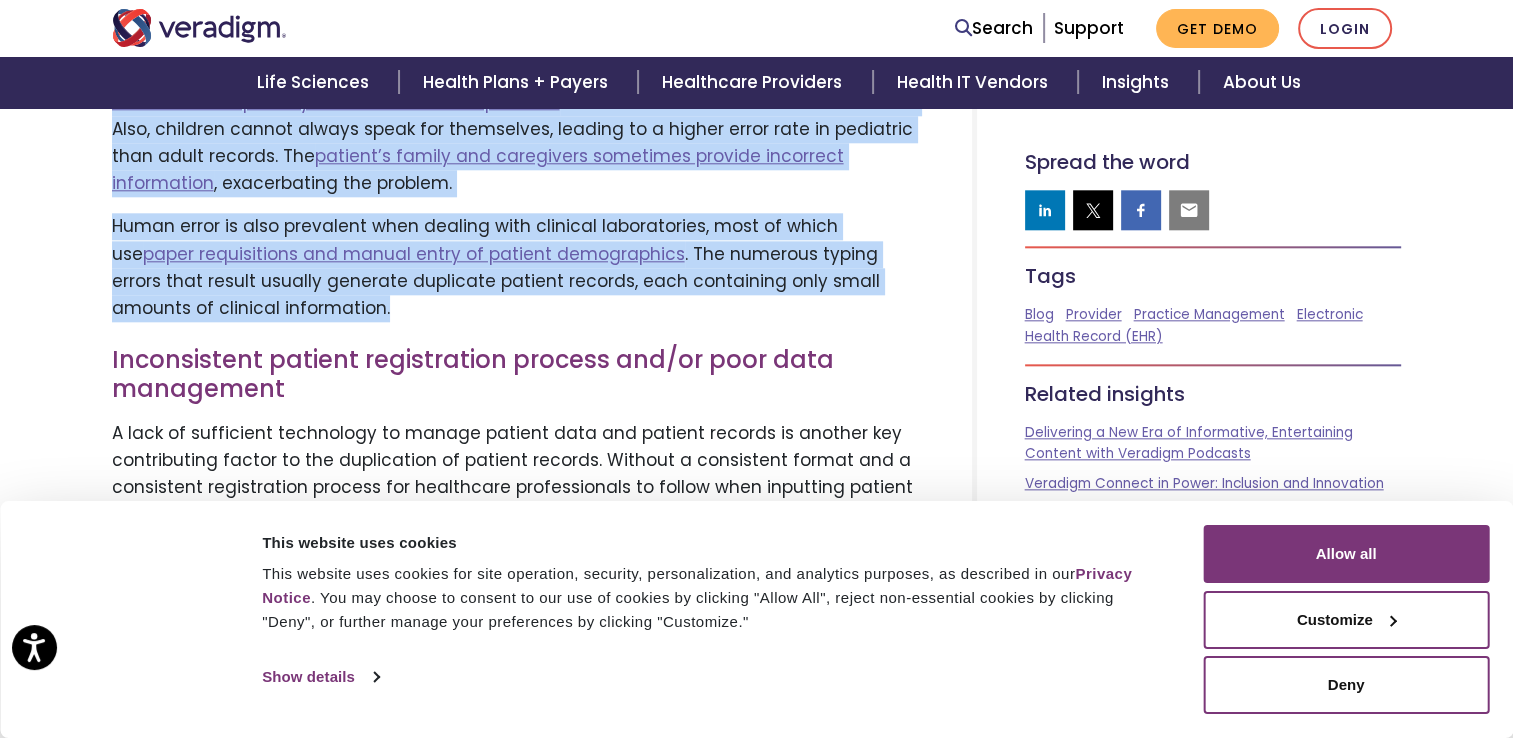 copy on "According to the National Patient Misidentification Report, nearly all duplicate patient records are  caused by human error during the patient registration process . Duplicate records are often created when overworked data entry workers are unable to match the information they have in hand with existing patient records; instead,  they default to creating a new patient identity  rather than continuing to search for the right patient in their files.
This is a particular problem for  patients who do not have sufficient information recorded . When patient records are incomplete, data entry workers have to browse through hundreds of records to locate the correct patient’s information. When provided verbally, the traditional identifiers used for patient records, such as demographic data, social security numbers, and addresses, are easily mistyped, which can also lead to record duplication. Some patients use multiple names or shortened versions of their full names; some represent their first name with an initia..." 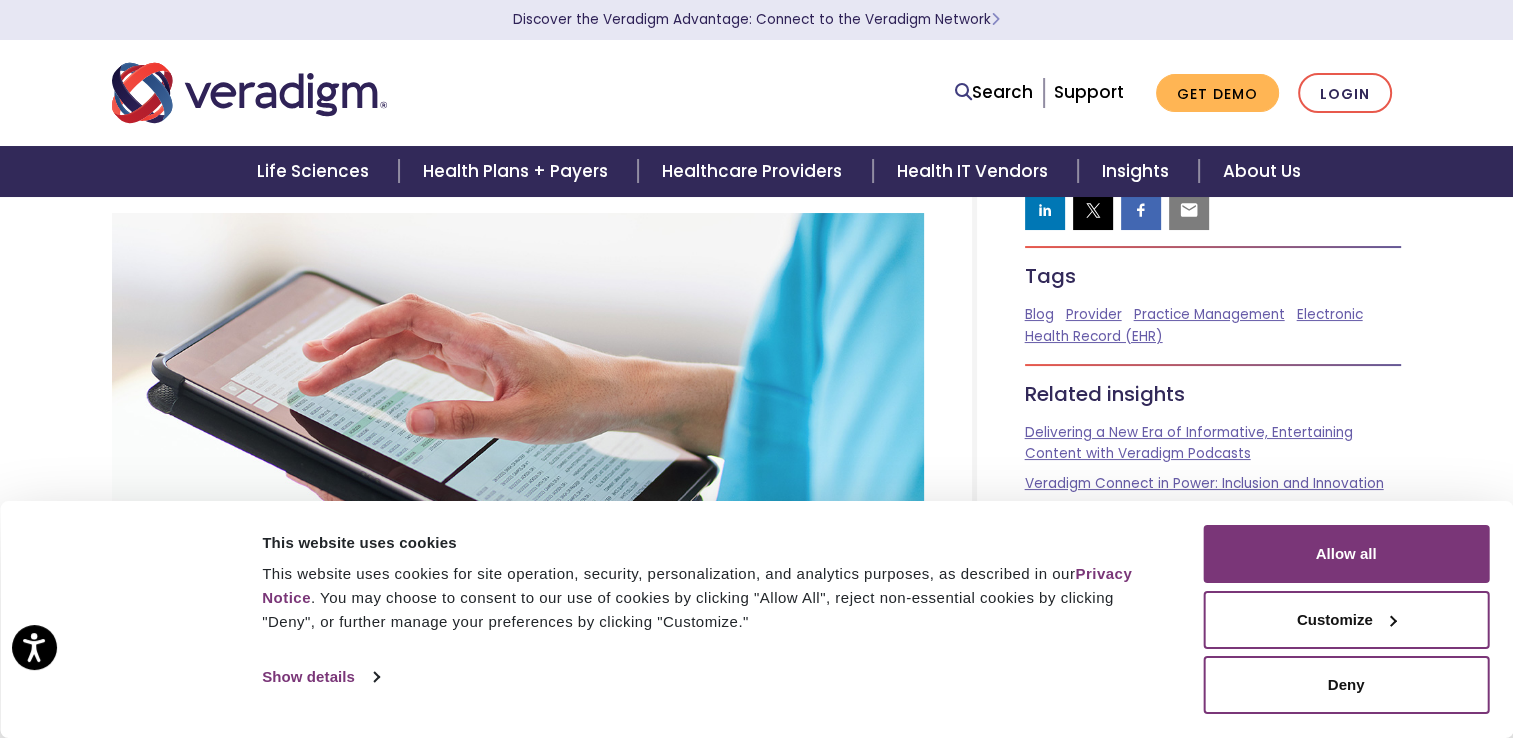 scroll, scrollTop: 0, scrollLeft: 0, axis: both 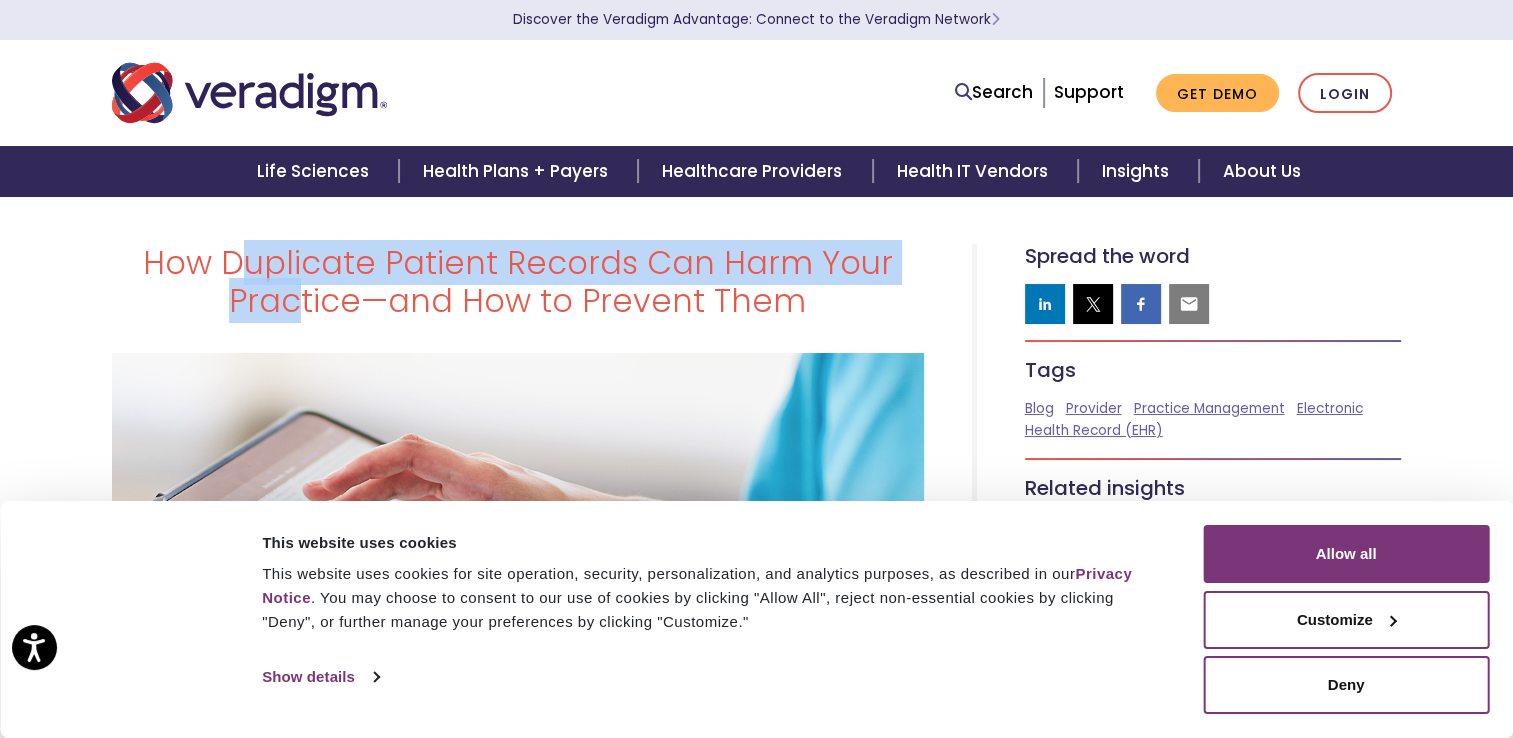 drag, startPoint x: 238, startPoint y: 255, endPoint x: 307, endPoint y: 290, distance: 77.36925 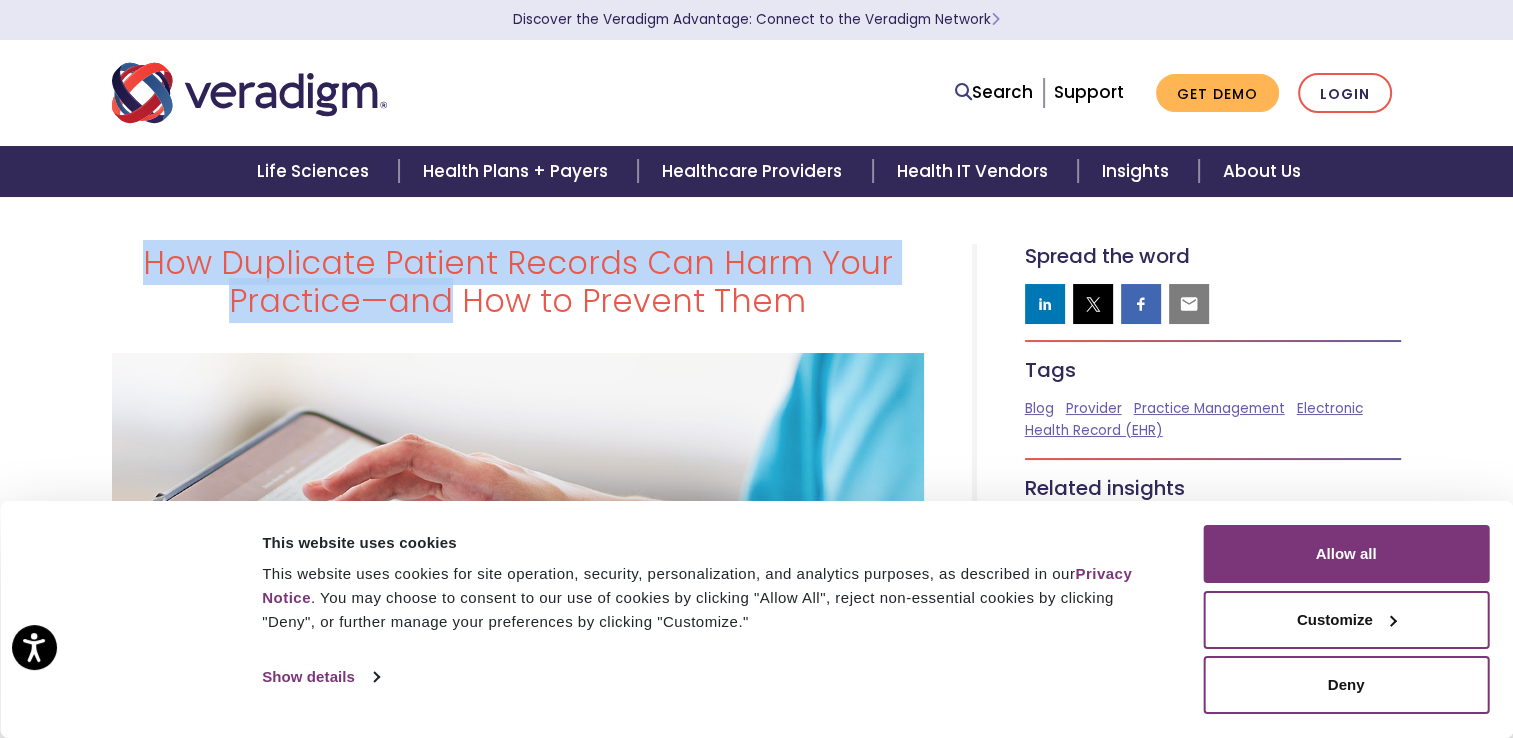 drag, startPoint x: 149, startPoint y: 259, endPoint x: 465, endPoint y: 292, distance: 317.7184 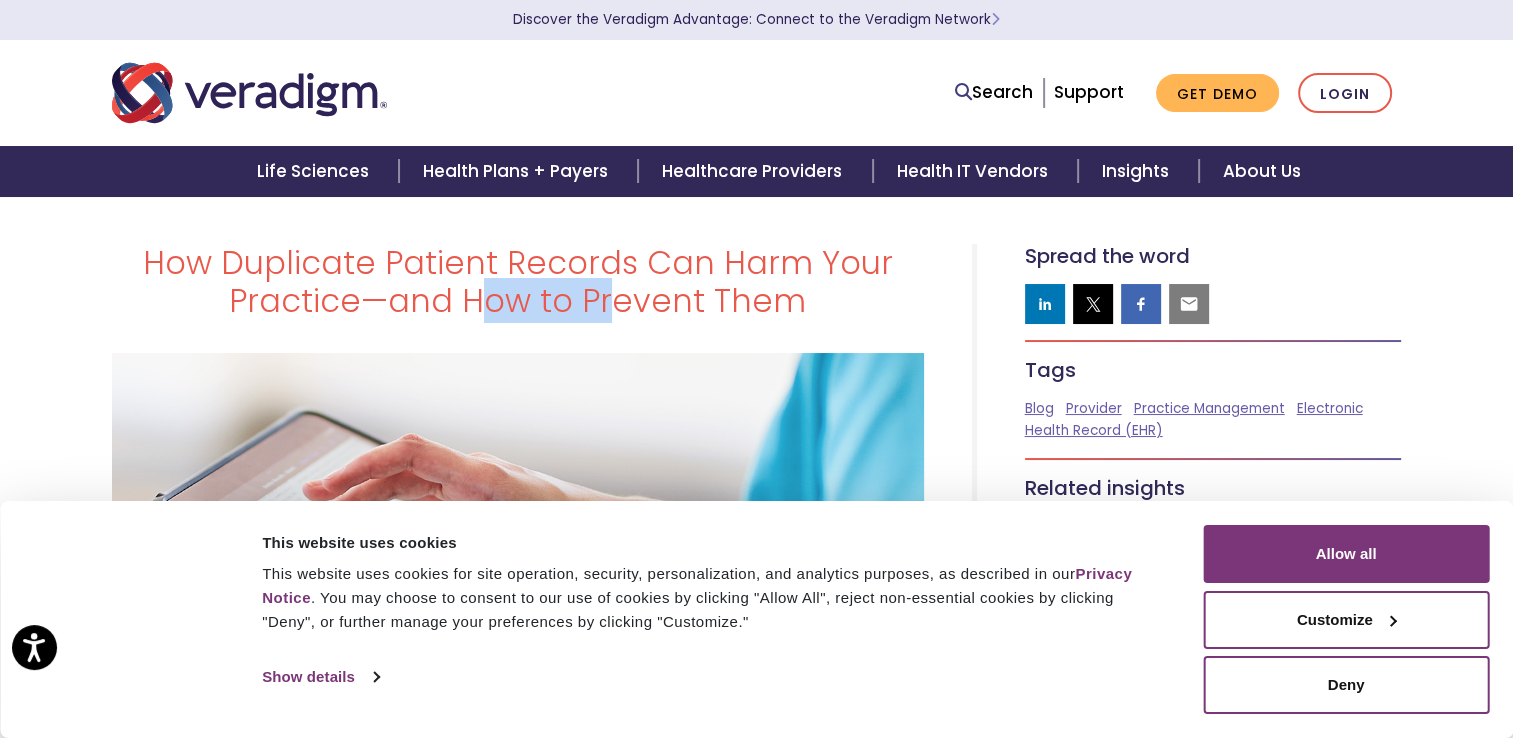 drag, startPoint x: 561, startPoint y: 287, endPoint x: 616, endPoint y: 295, distance: 55.578773 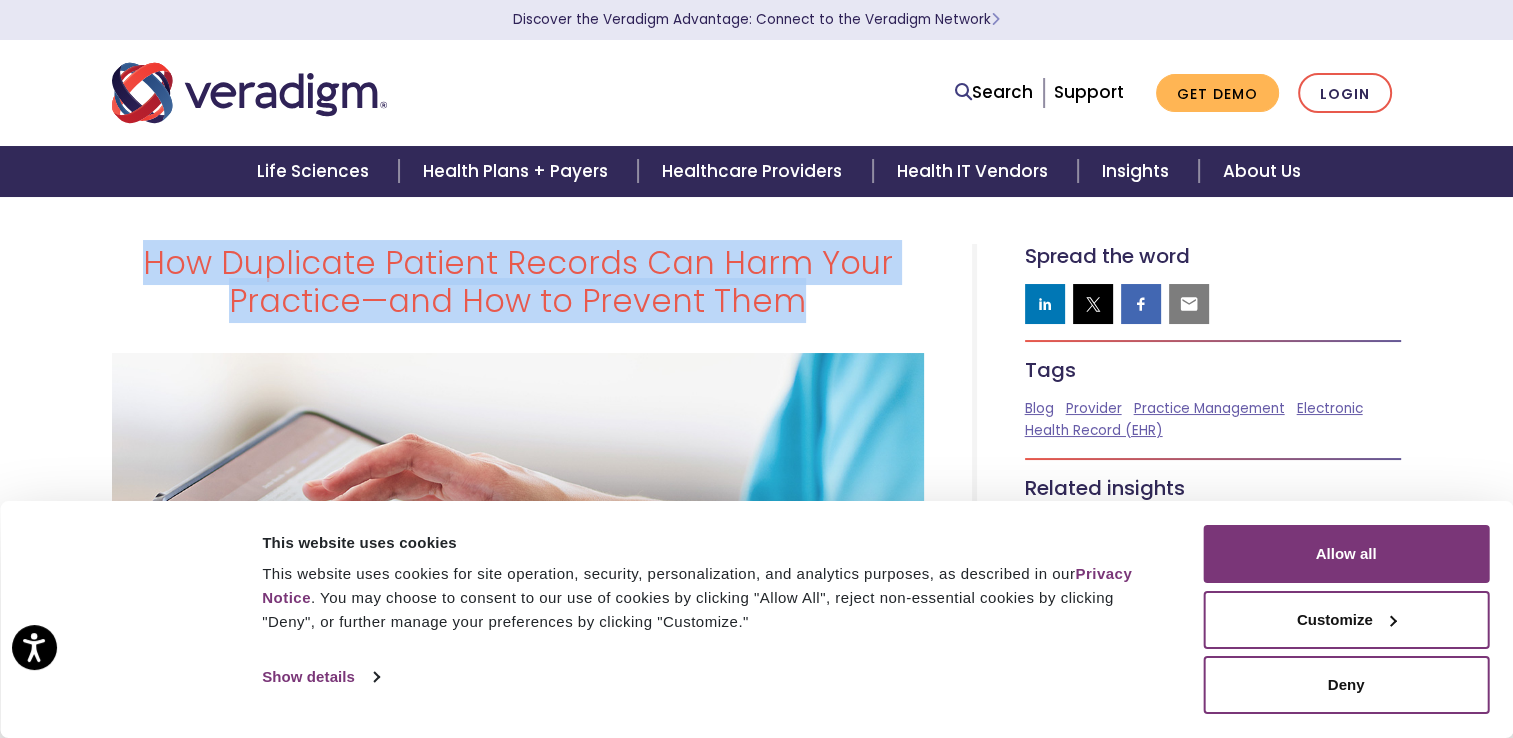 drag, startPoint x: 156, startPoint y: 257, endPoint x: 800, endPoint y: 321, distance: 647.1723 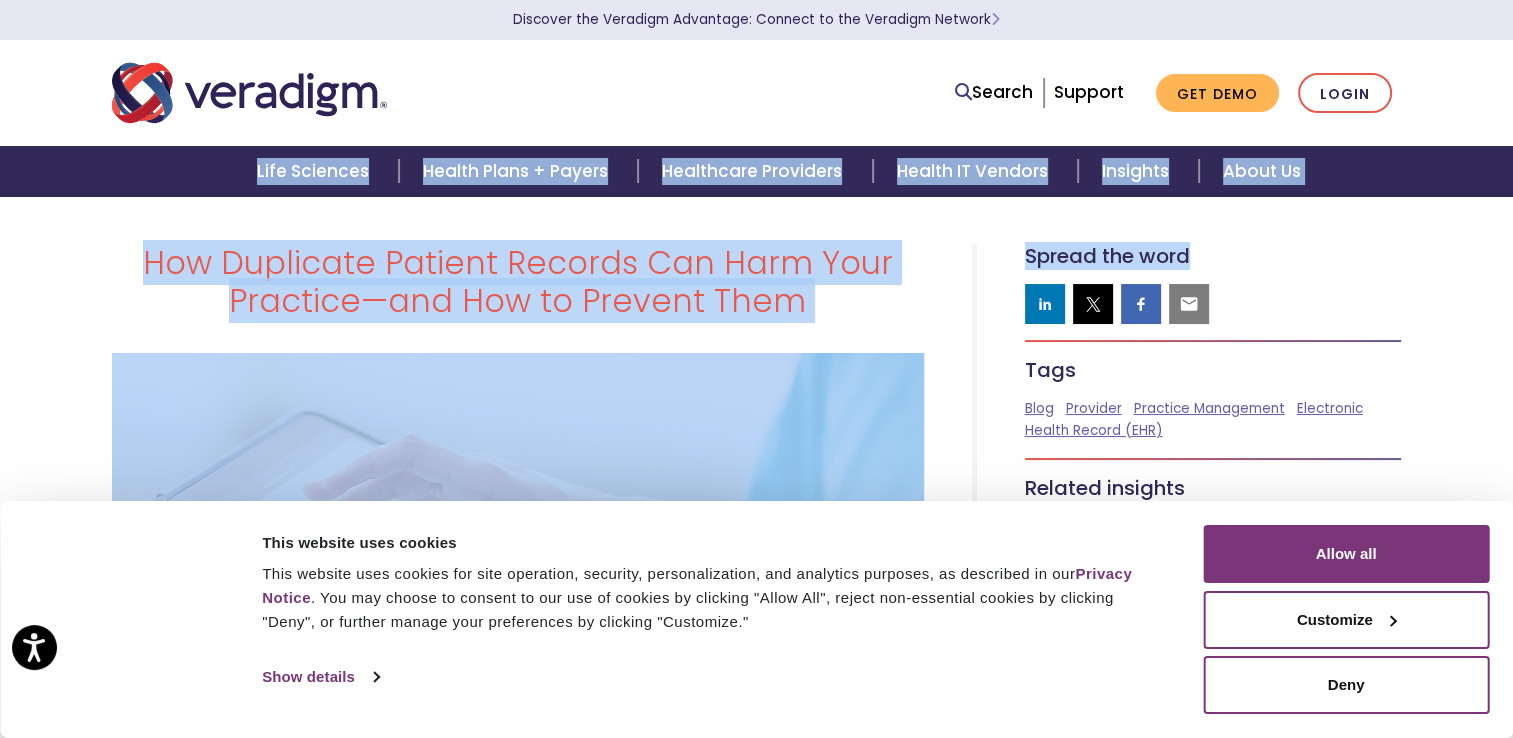 click on "Accessibility Screen-Reader Guide, Feedback, and Issue Reporting | New window Consent Details [#IABV2SETTINGS#] About This website uses cookies This website uses cookies for site operation, security, personalization, and analytics purposes, as described in our  Privacy Notice . You may choose to consent to our use of cookies by clicking "Allow All", reject non-essential cookies by clicking "Deny", or further manage your preferences by clicking "Customize." Consent Selection Necessary   Preferences   Statistics   Marketing   Show details Details Necessary    18   Necessary cookies help make a website usable by enabling basic functions like page navigation and access to secure areas of the website. The website cannot function properly without these cookies. Adroll Group 1 Learn more about this provider ar_debug Checks whether a technical debugger-cookie is present.  Maximum Storage Duration : Session Type : HTTP Cookie Cookiebot 2 Learn more about this provider CookieConsent [x2] Maximum Storage Duration" at bounding box center [756, 369] 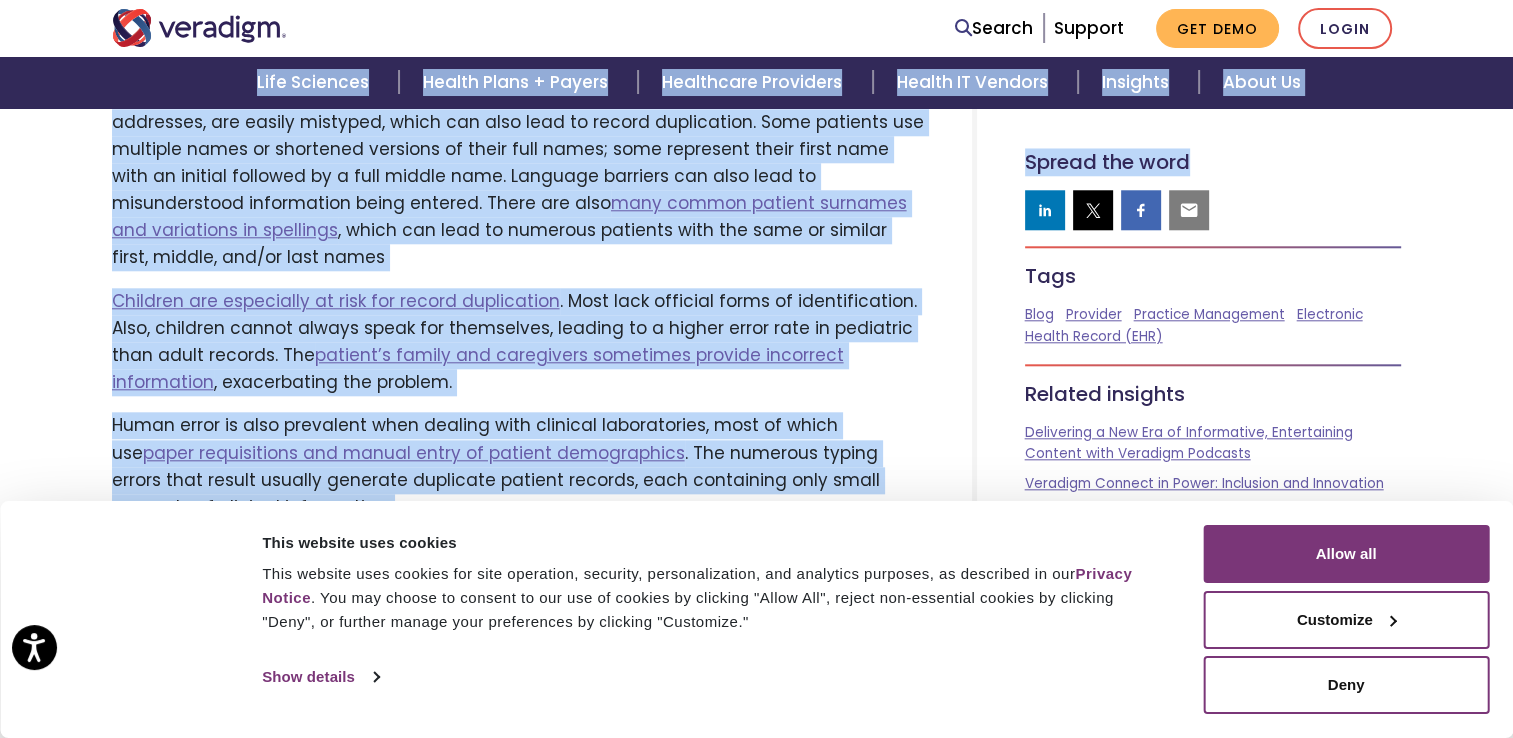 scroll, scrollTop: 2100, scrollLeft: 0, axis: vertical 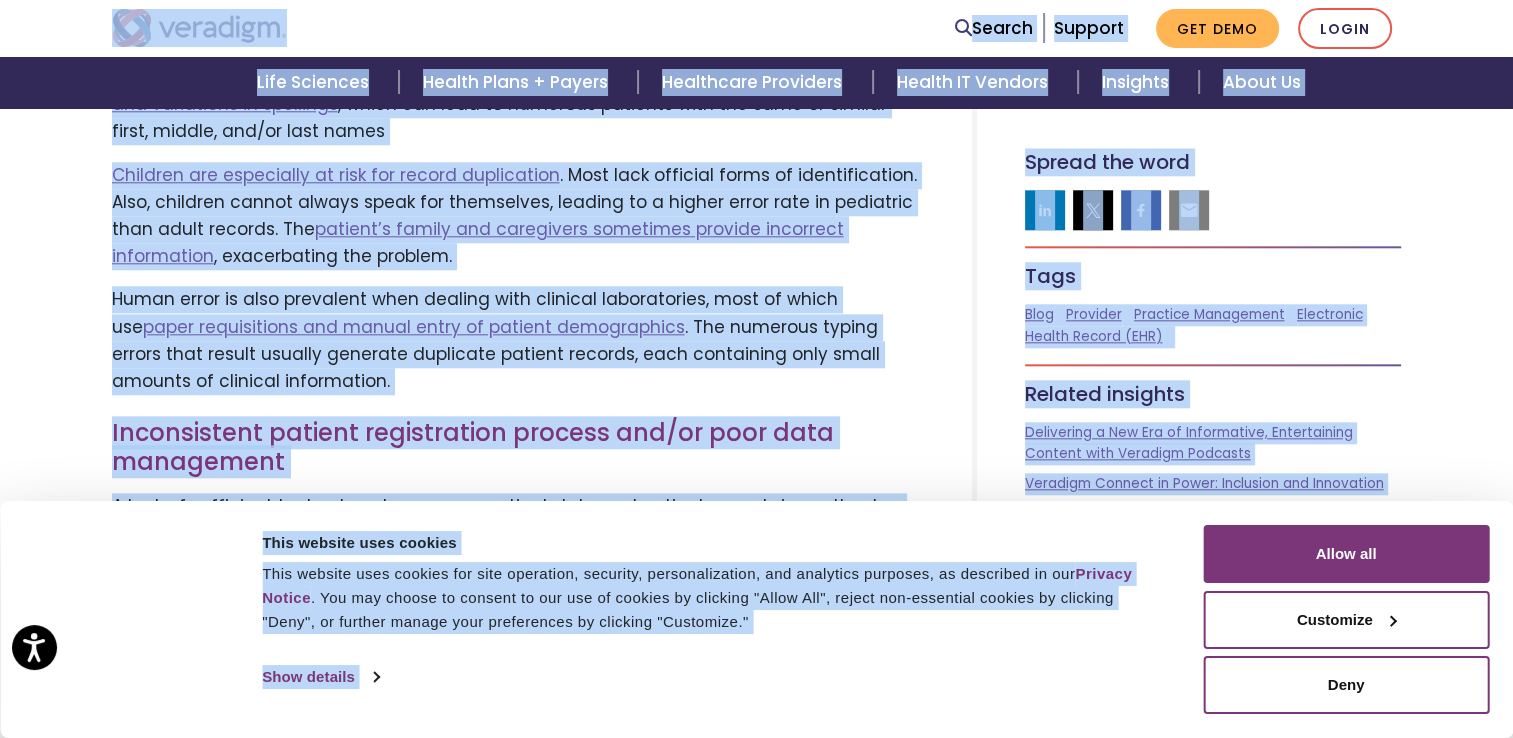 click on "Human error is also prevalent when dealing with clinical laboratories, most of which use  paper requisitions and manual entry of patient demographics . The numerous typing errors that result usually generate duplicate patient records, each containing only small amounts of clinical information." at bounding box center [518, 340] 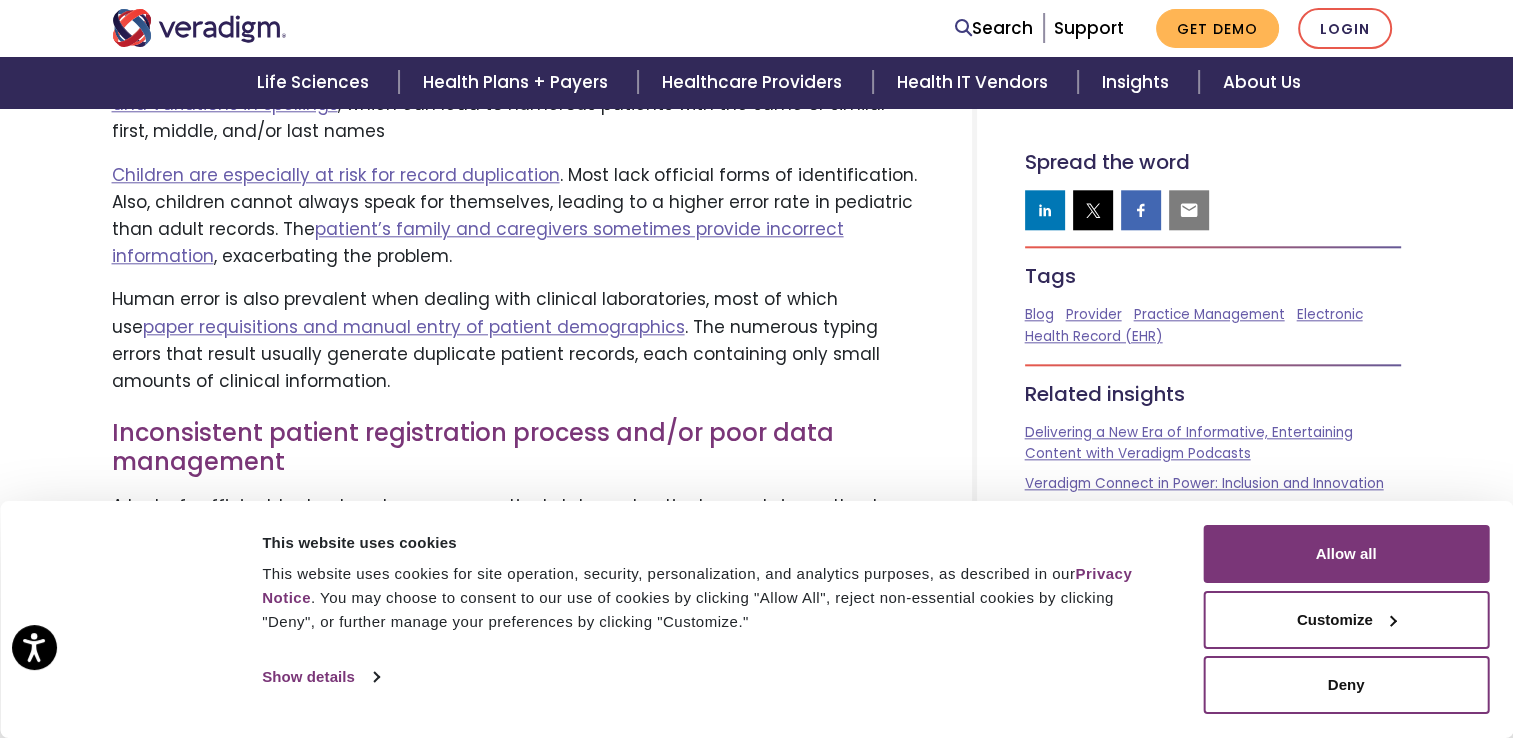click on "Human error is also prevalent when dealing with clinical laboratories, most of which use  paper requisitions and manual entry of patient demographics . The numerous typing errors that result usually generate duplicate patient records, each containing only small amounts of clinical information." at bounding box center [518, 340] 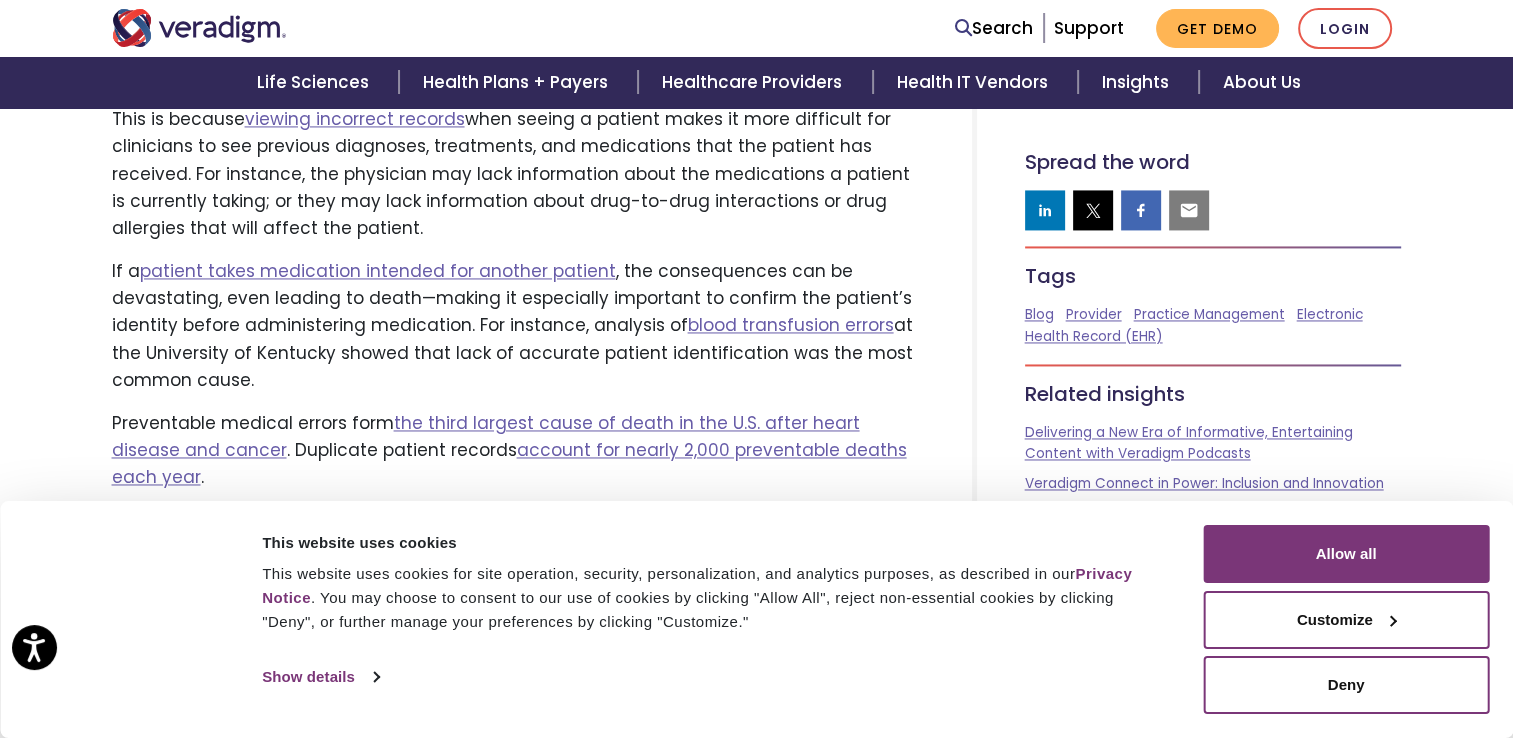 scroll, scrollTop: 5421, scrollLeft: 0, axis: vertical 